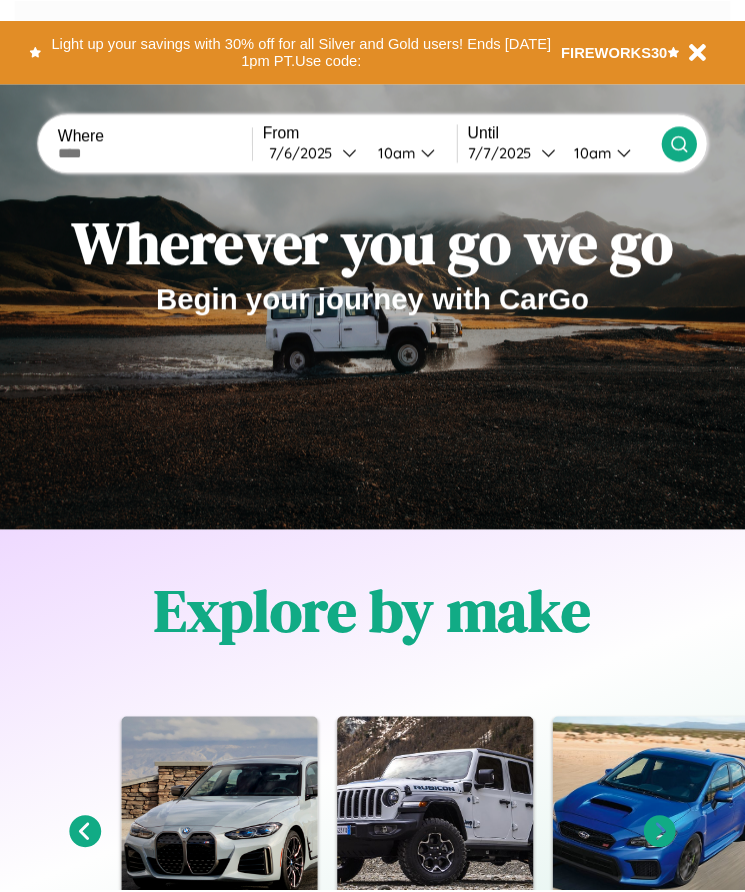scroll, scrollTop: 0, scrollLeft: 0, axis: both 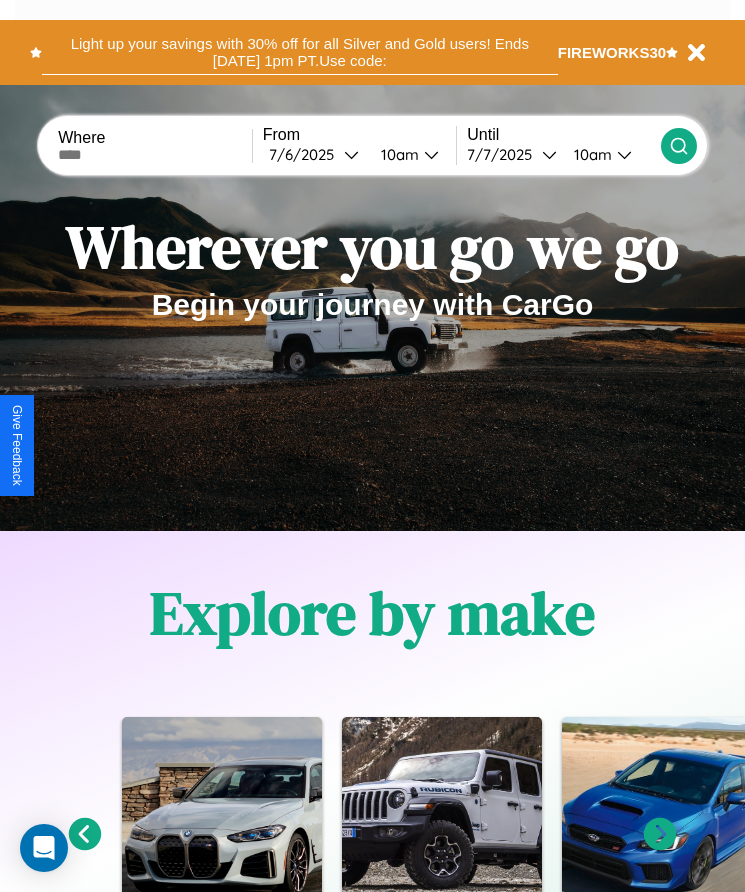 click on "Light up your savings with 30% off for all Silver and Gold users! Ends [DATE] 1pm PT.  Use code:" at bounding box center (300, 52) 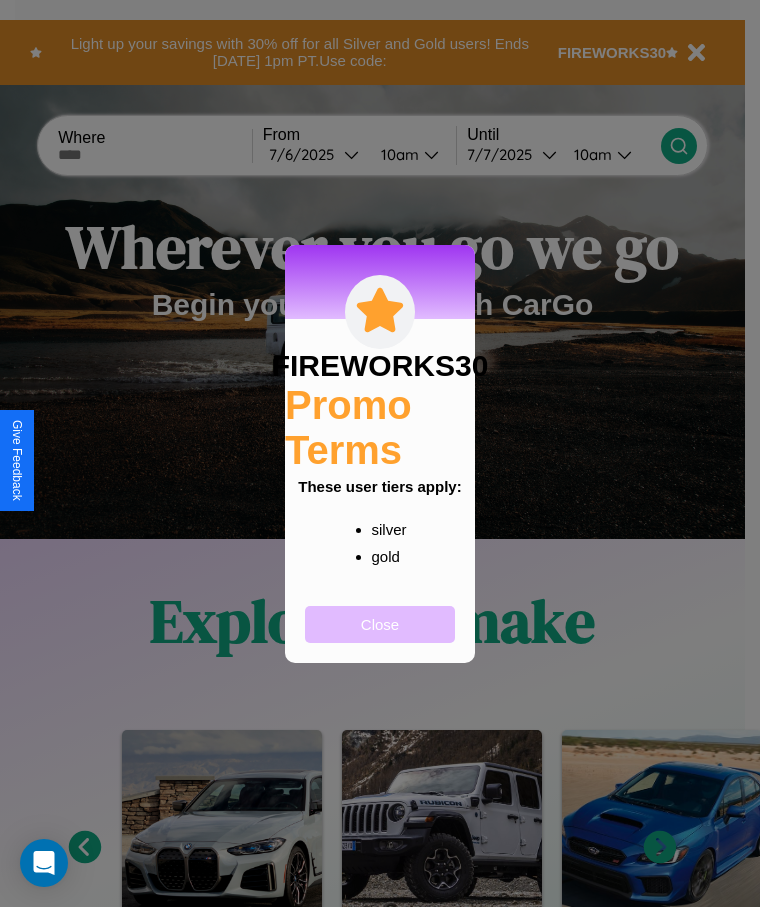 click on "Close" at bounding box center (380, 624) 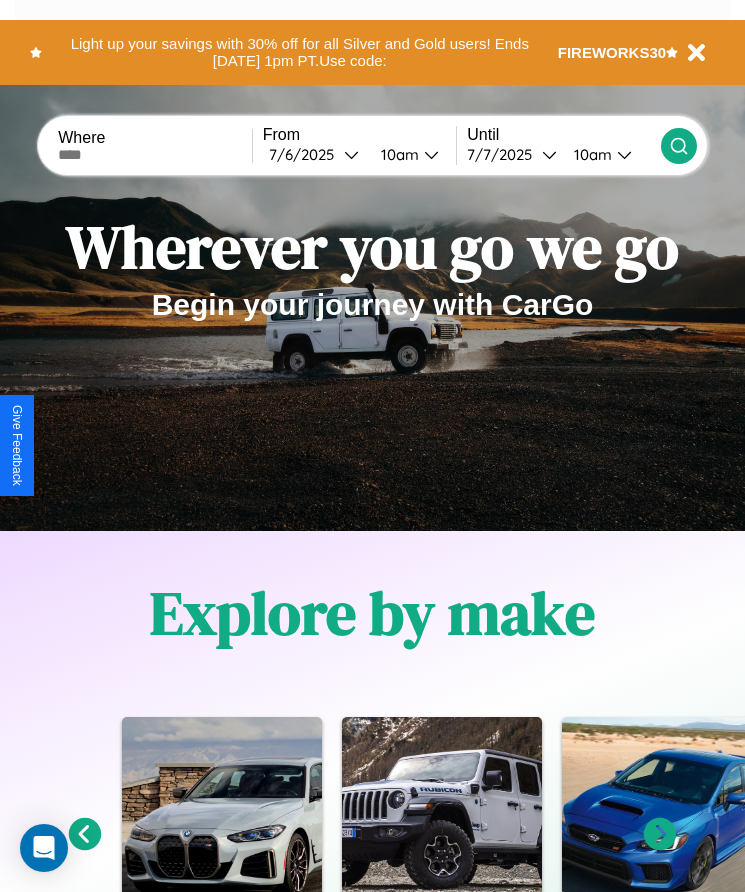 scroll, scrollTop: 2608, scrollLeft: 0, axis: vertical 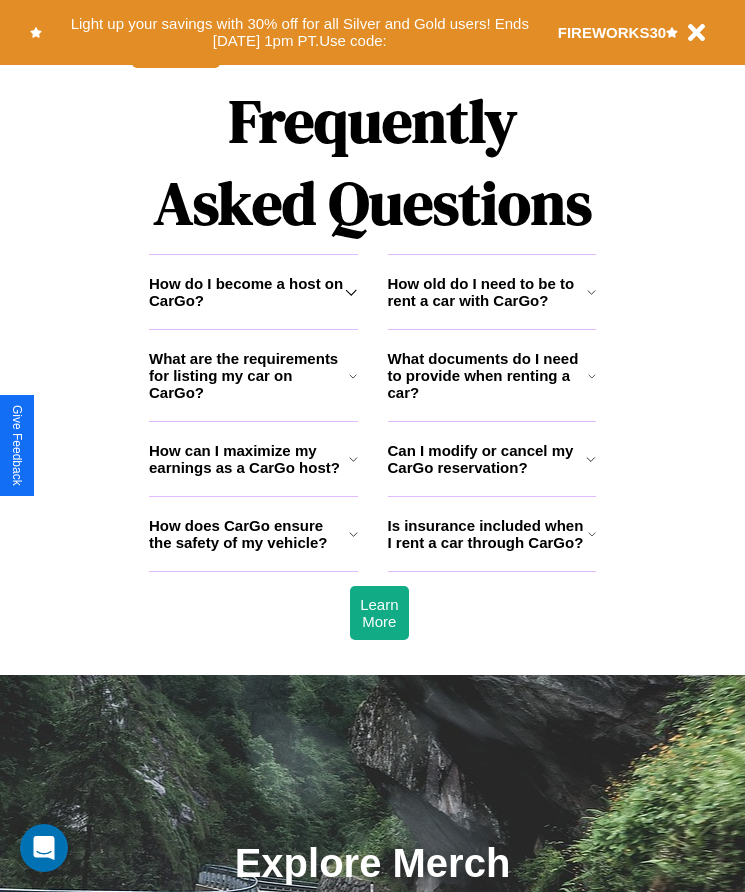 click on "Can I modify or cancel my CarGo reservation?" at bounding box center [487, 459] 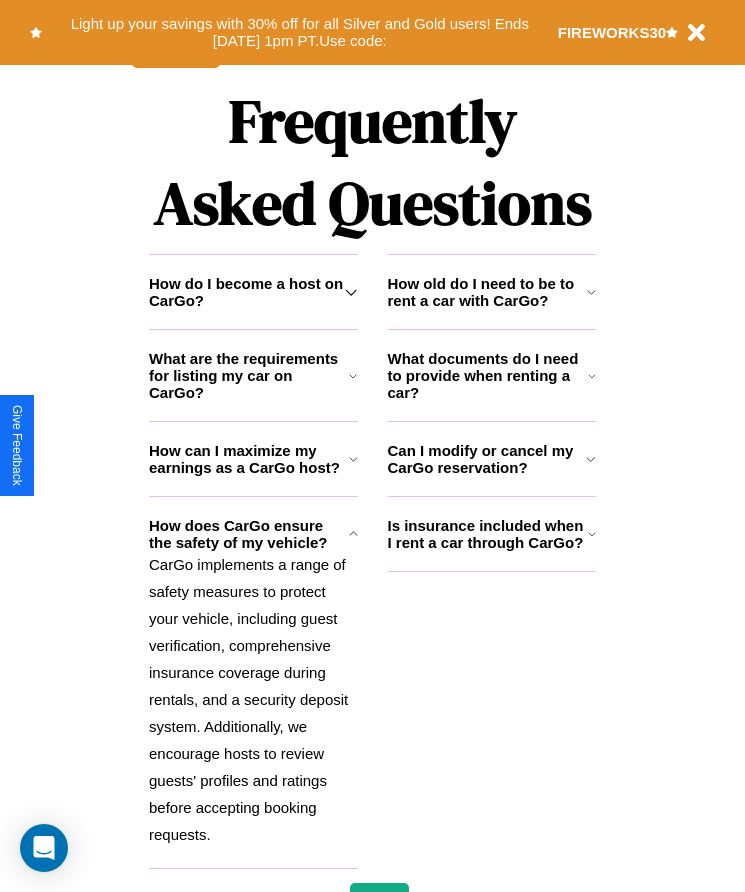 click 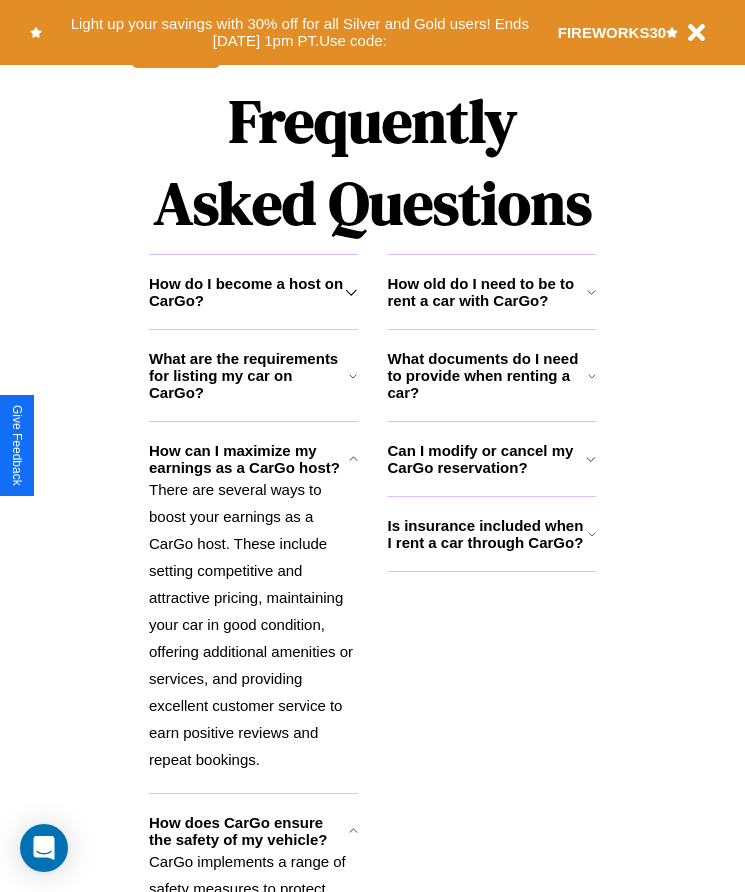 click 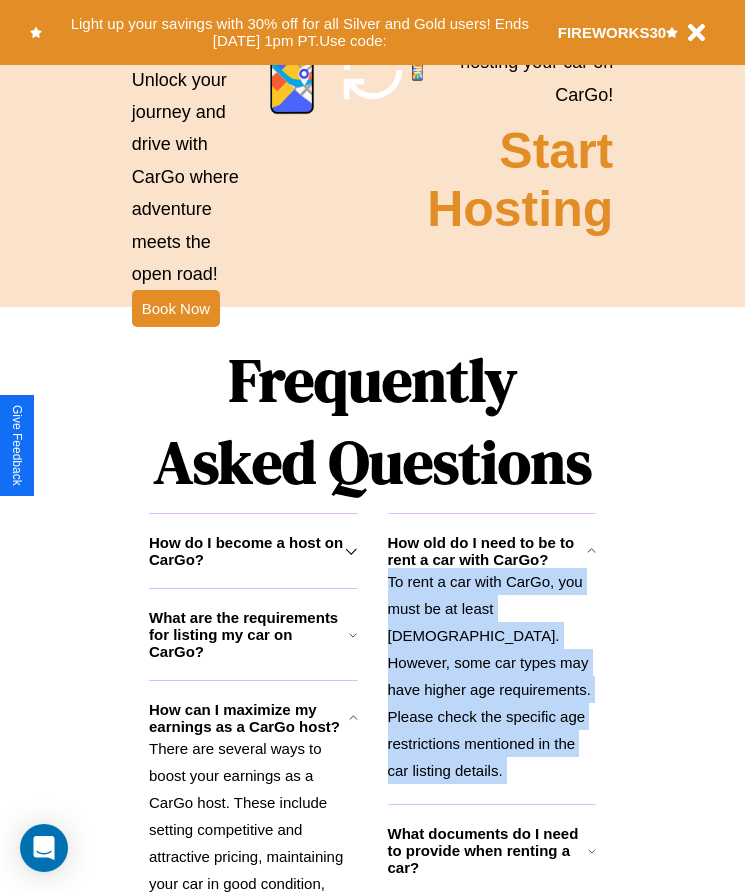 scroll, scrollTop: 2245, scrollLeft: 0, axis: vertical 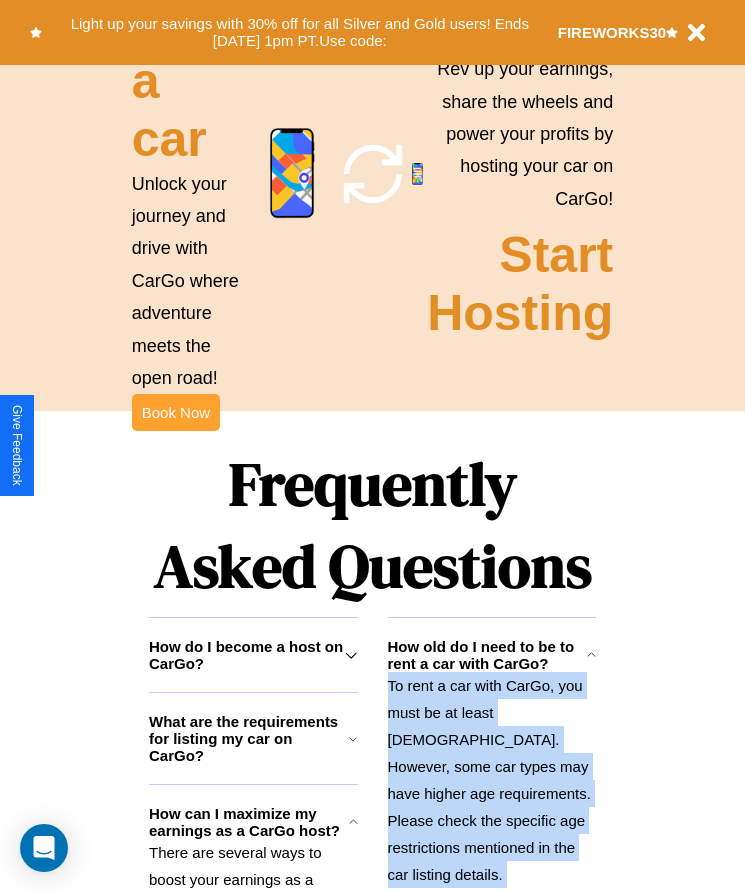 click on "Book Now" at bounding box center [176, 412] 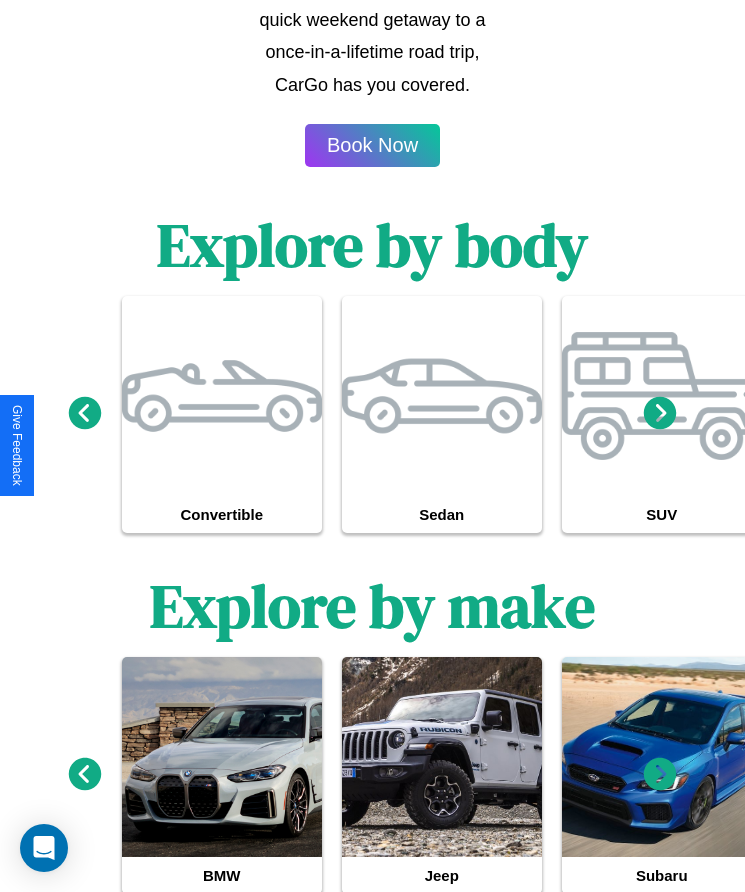 scroll, scrollTop: 2520, scrollLeft: 0, axis: vertical 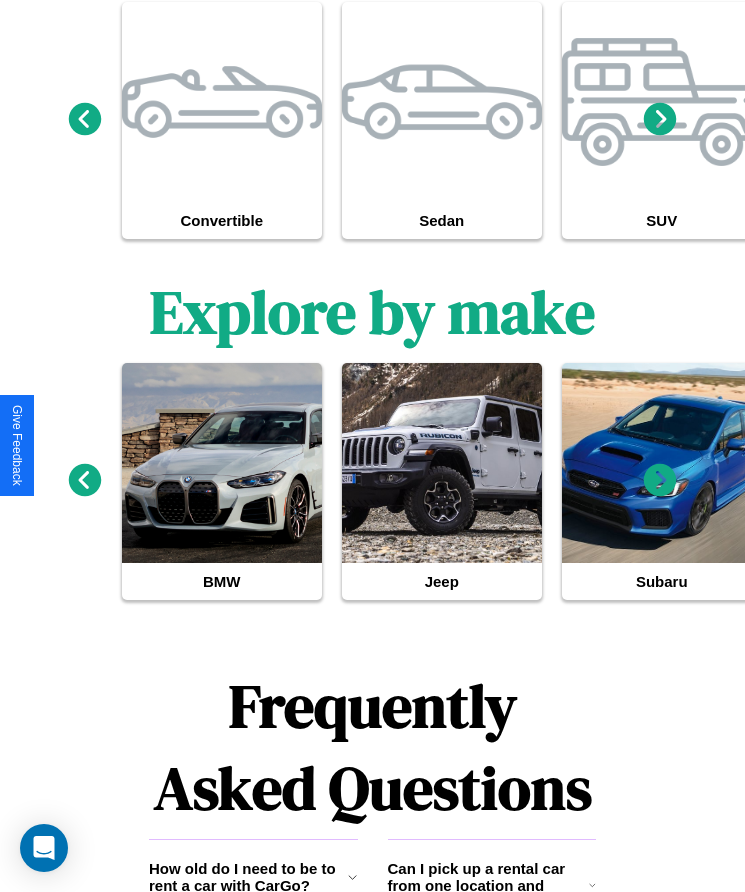 click 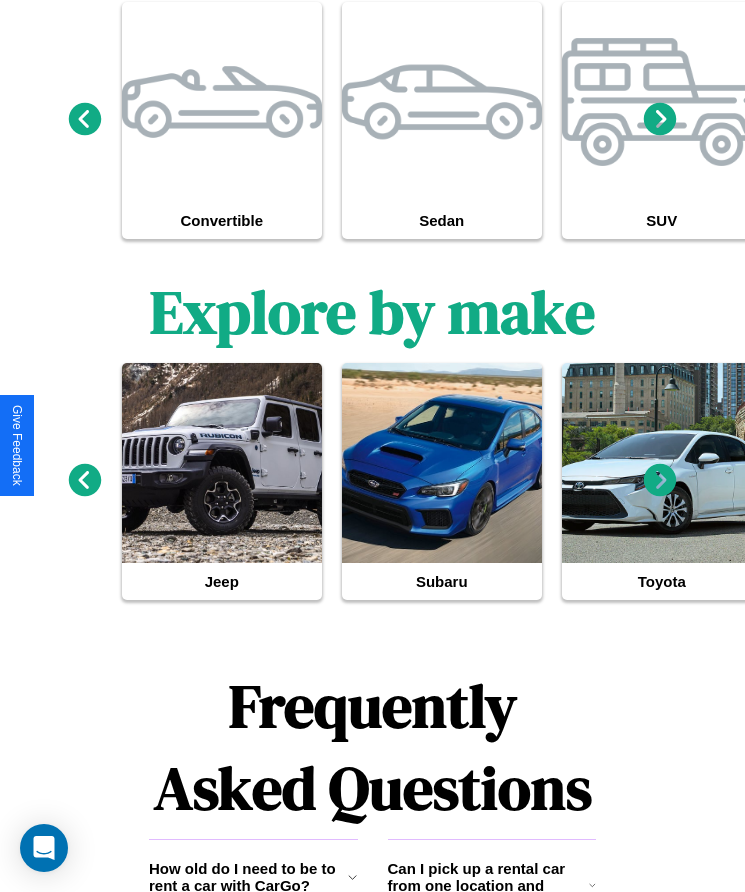 scroll, scrollTop: 2824, scrollLeft: 0, axis: vertical 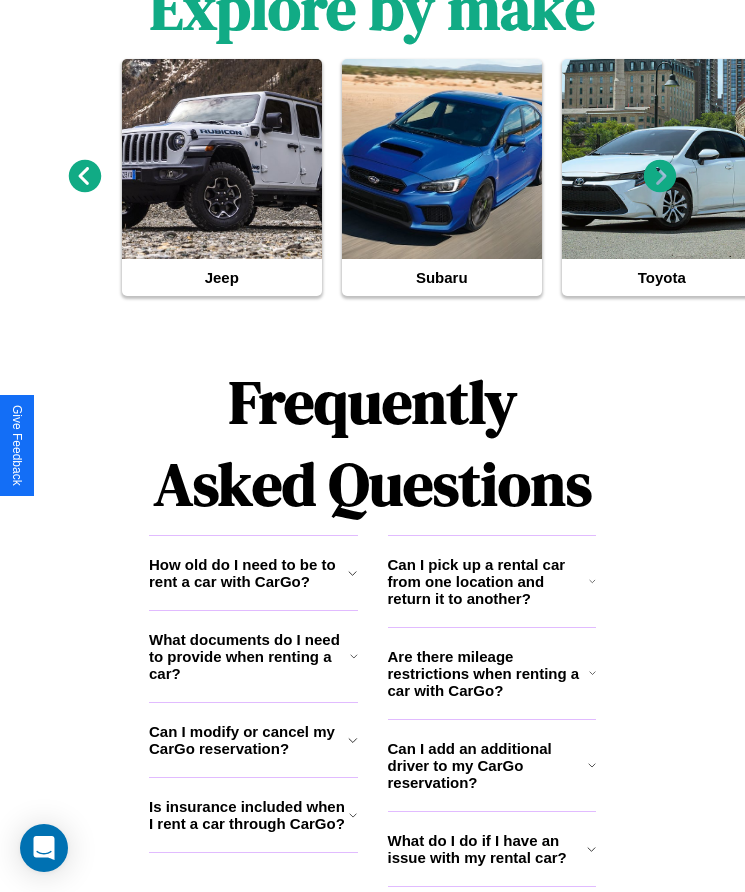 click on "What do I do if I have an issue with my rental car?" at bounding box center [488, 849] 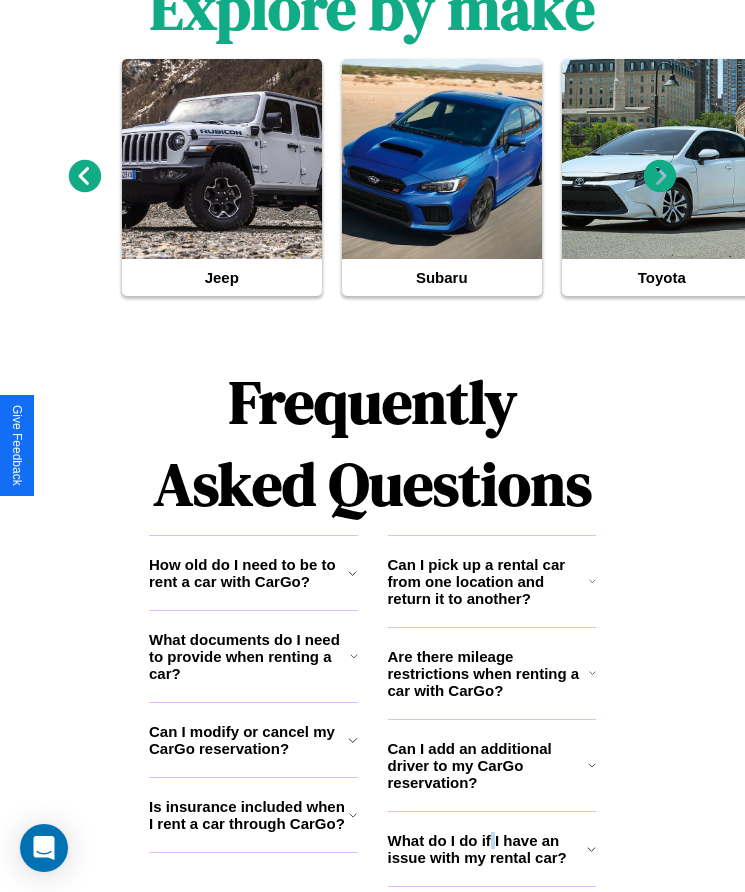 click 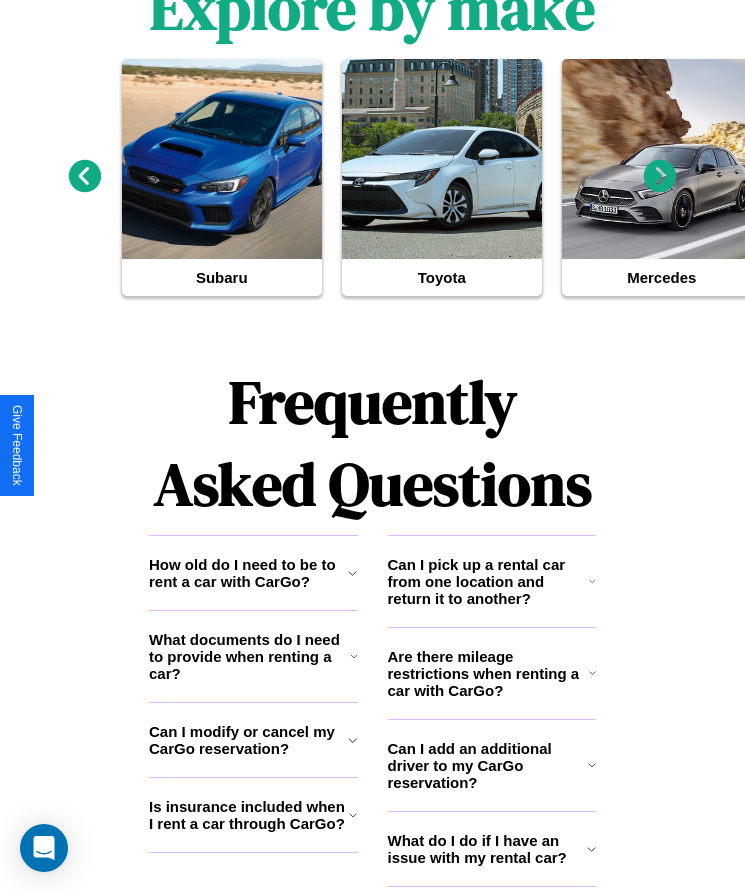 click 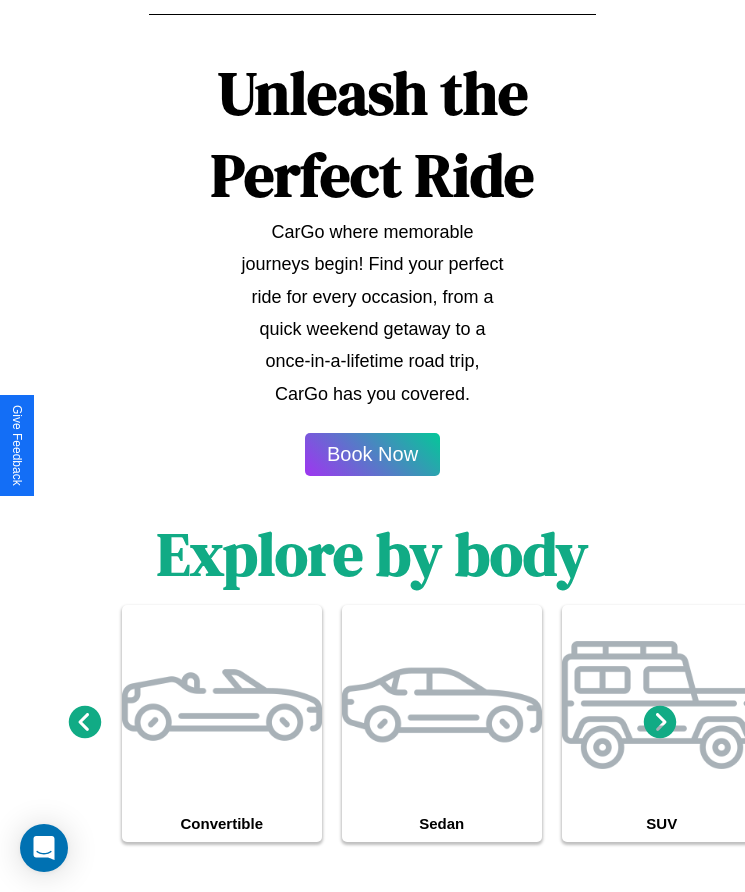 scroll, scrollTop: 2760, scrollLeft: 0, axis: vertical 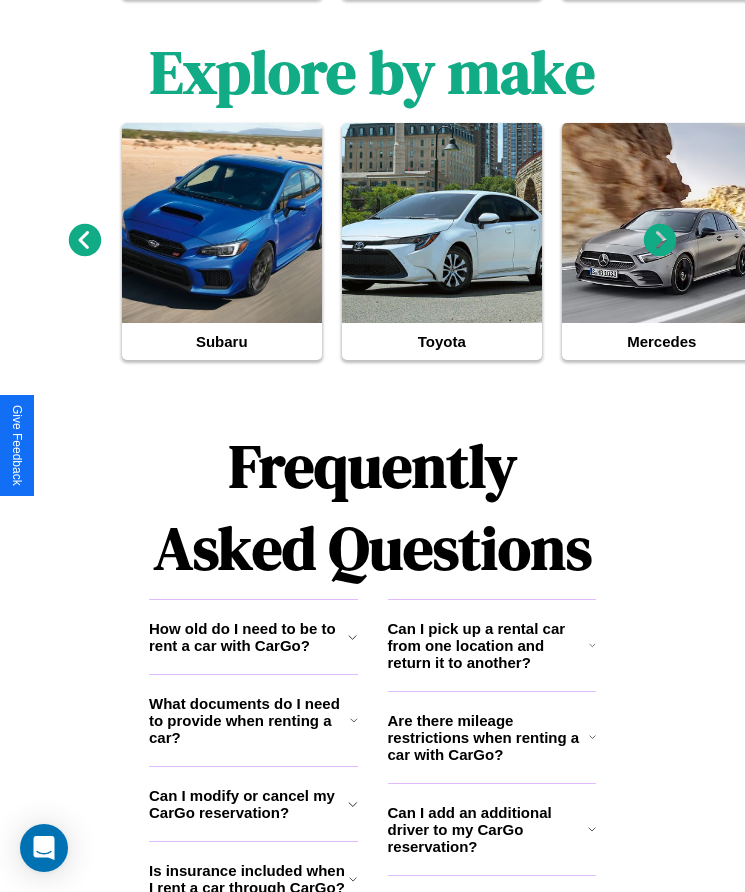 click 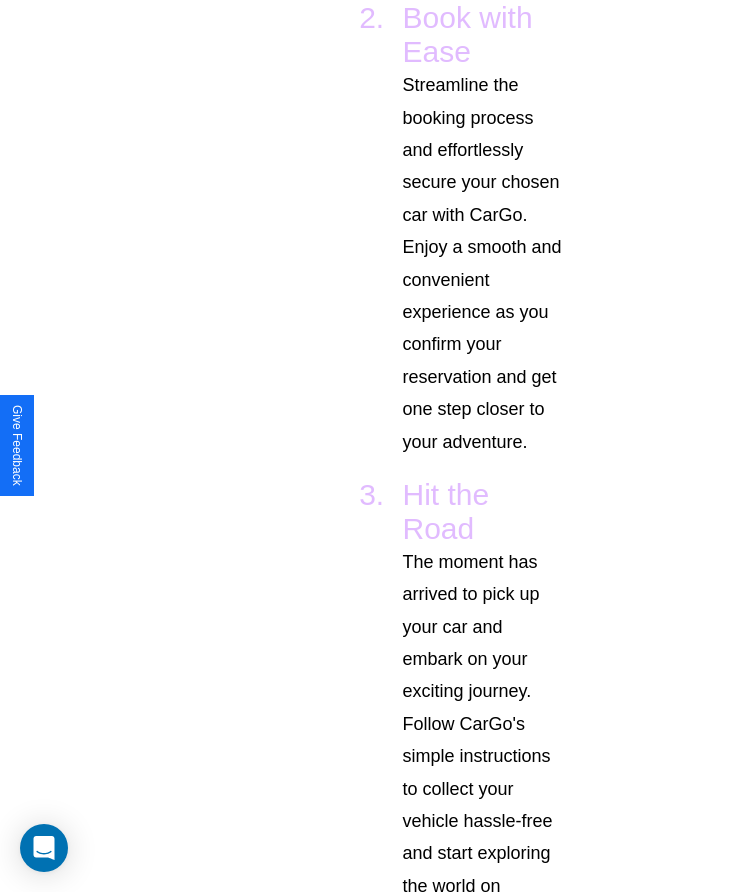 scroll, scrollTop: 0, scrollLeft: 0, axis: both 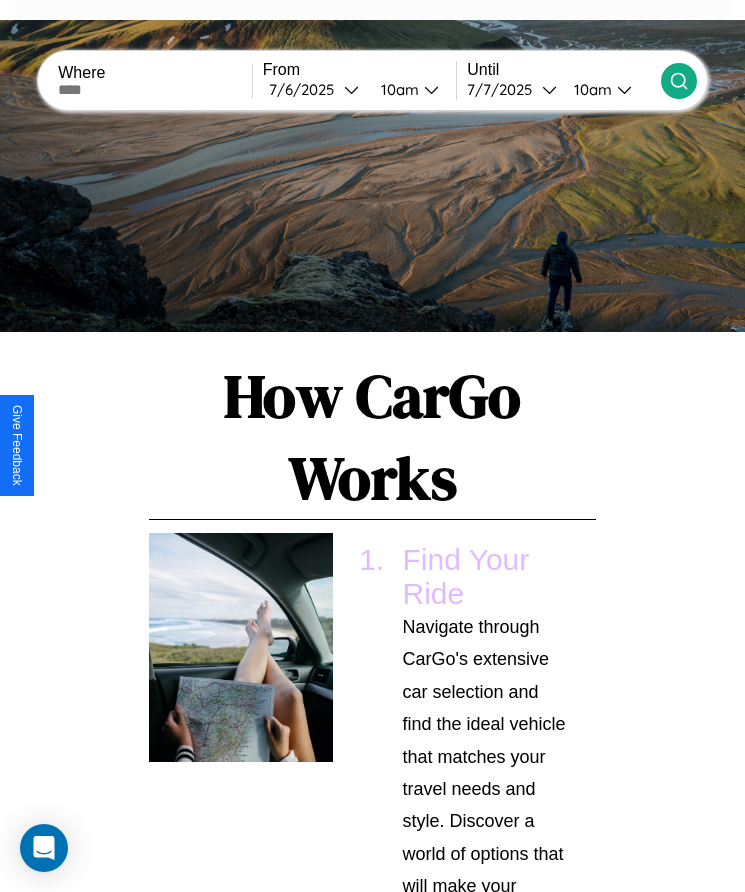 click at bounding box center [155, 90] 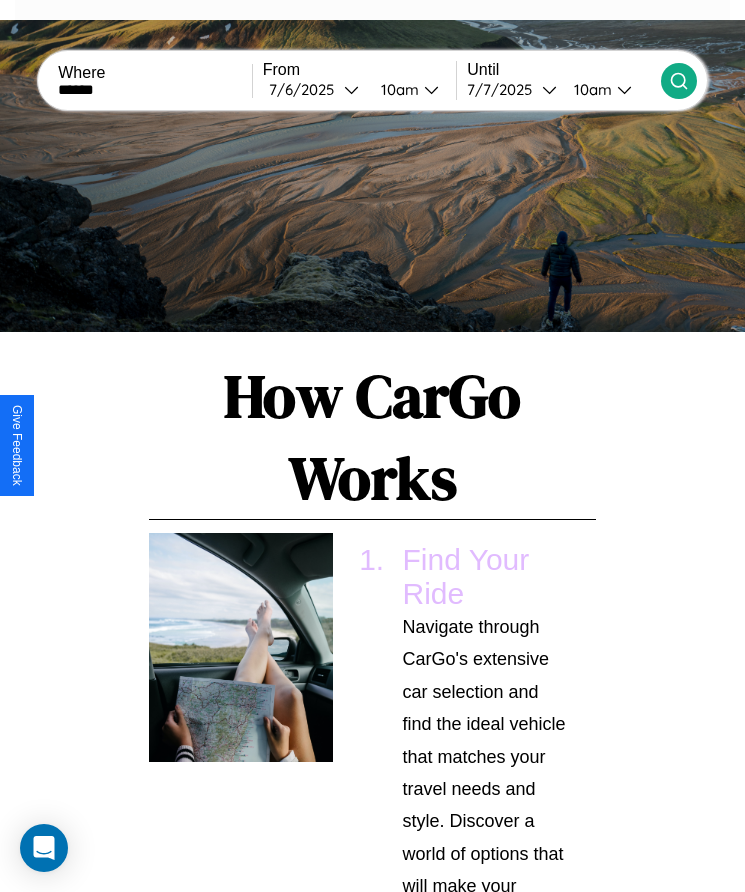 scroll, scrollTop: 3094, scrollLeft: 0, axis: vertical 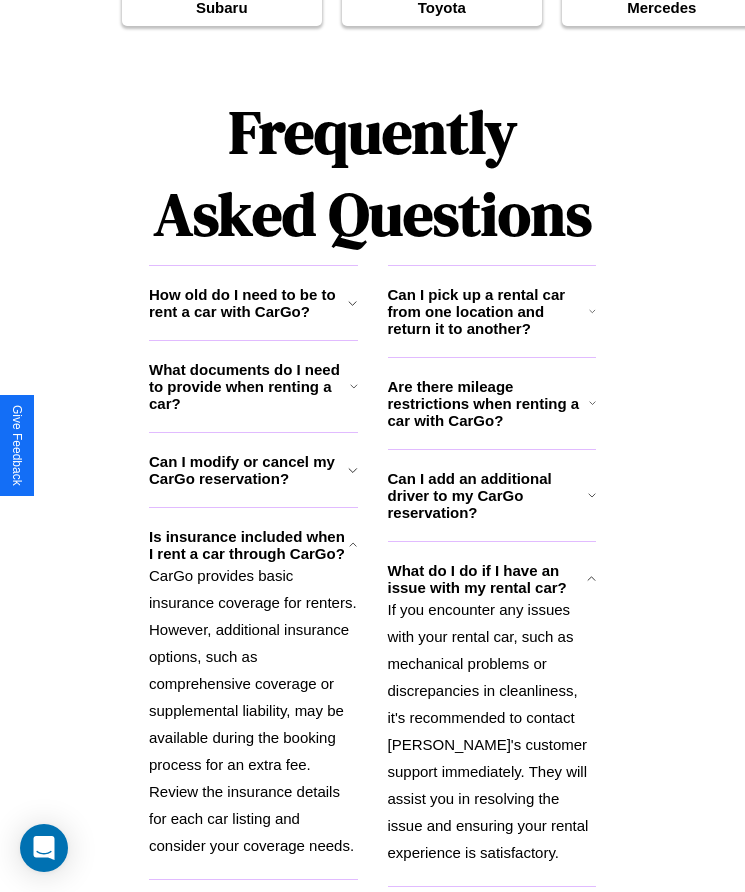 type on "******" 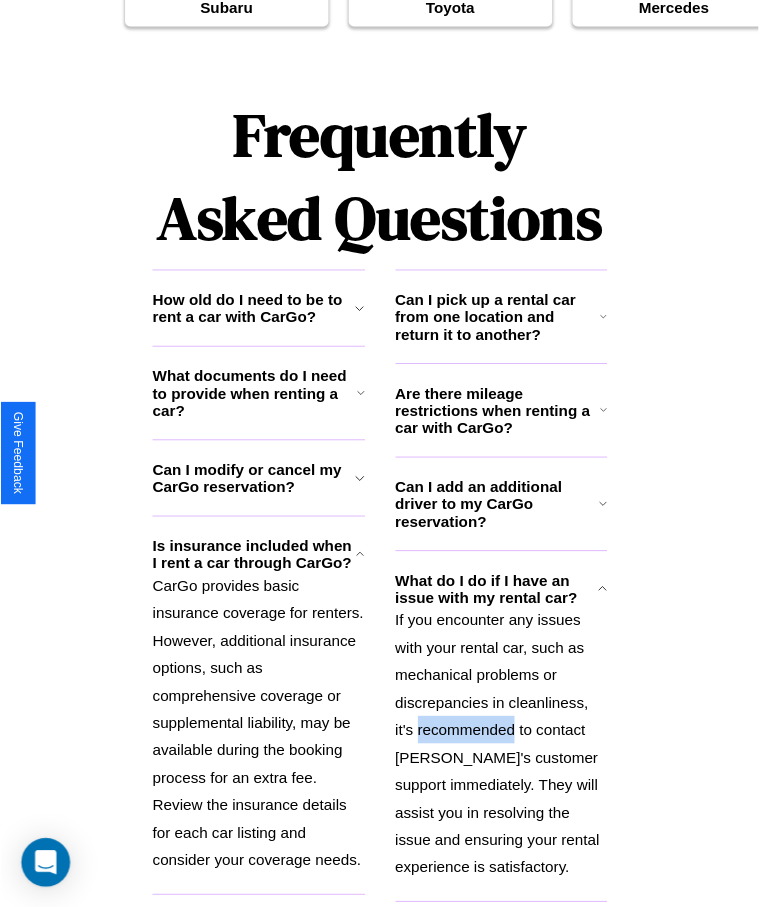 scroll, scrollTop: 0, scrollLeft: 0, axis: both 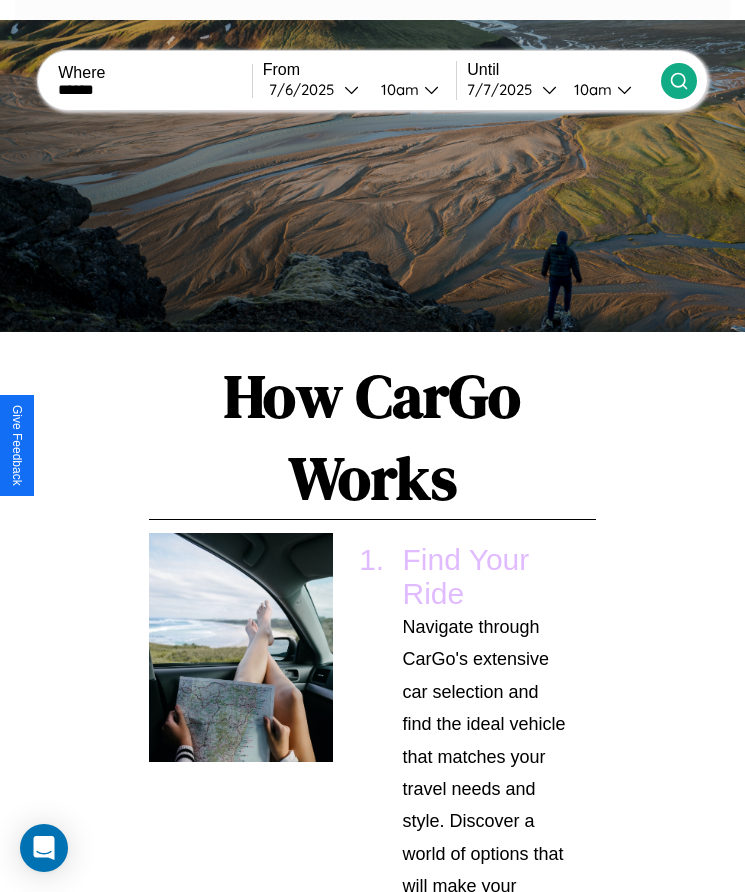 click on "[DATE]" at bounding box center [306, 89] 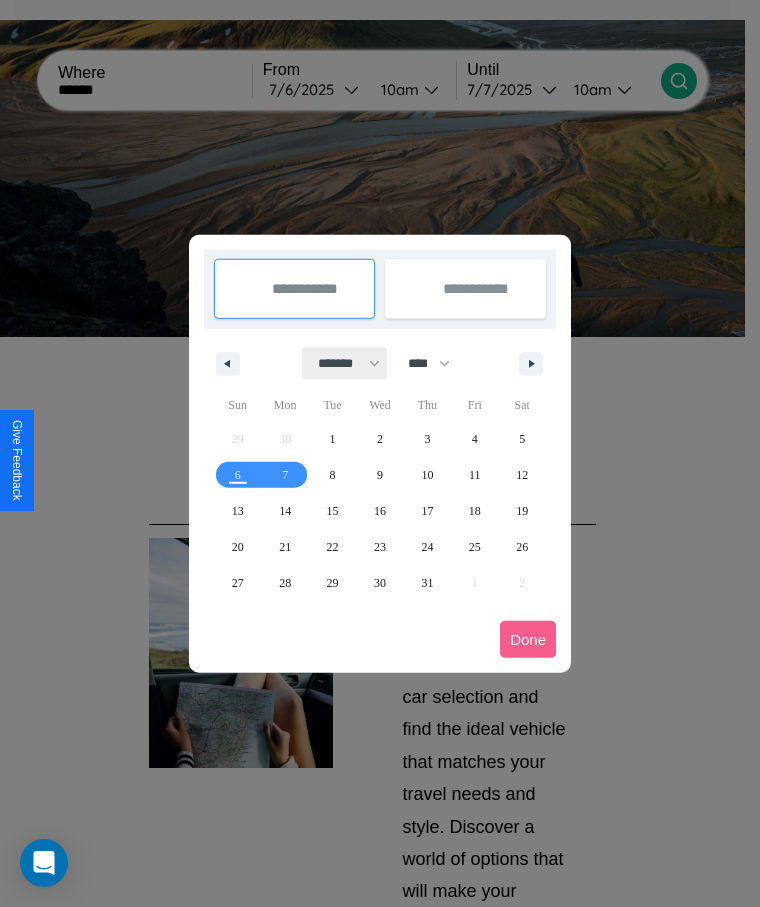 click on "******* ******** ***** ***** *** **** **** ****** ********* ******* ******** ********" at bounding box center (345, 363) 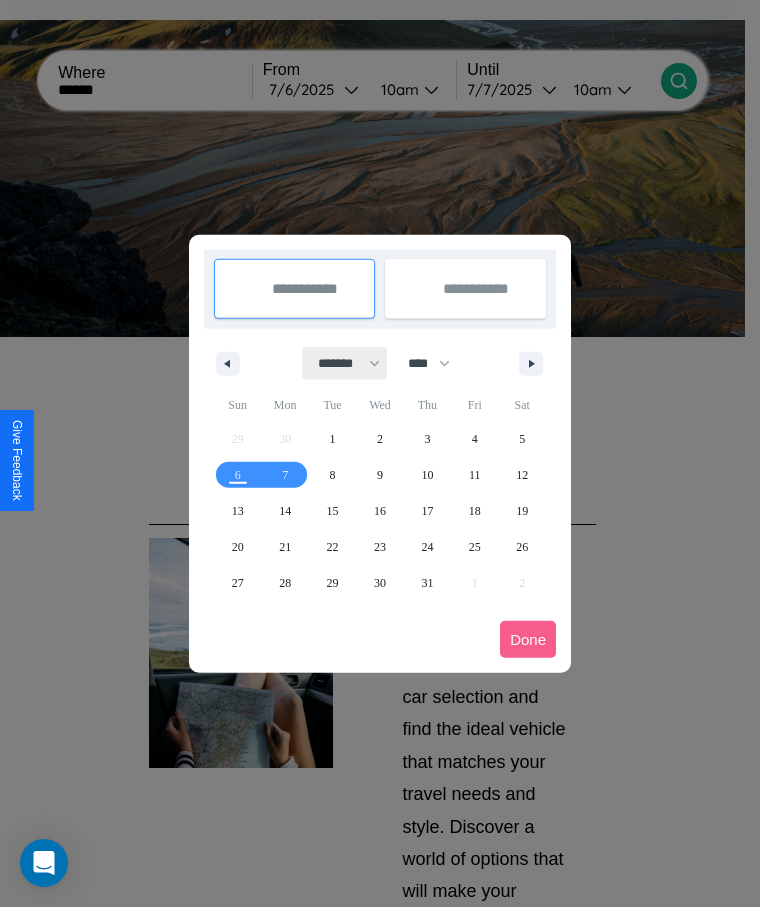 select on "*" 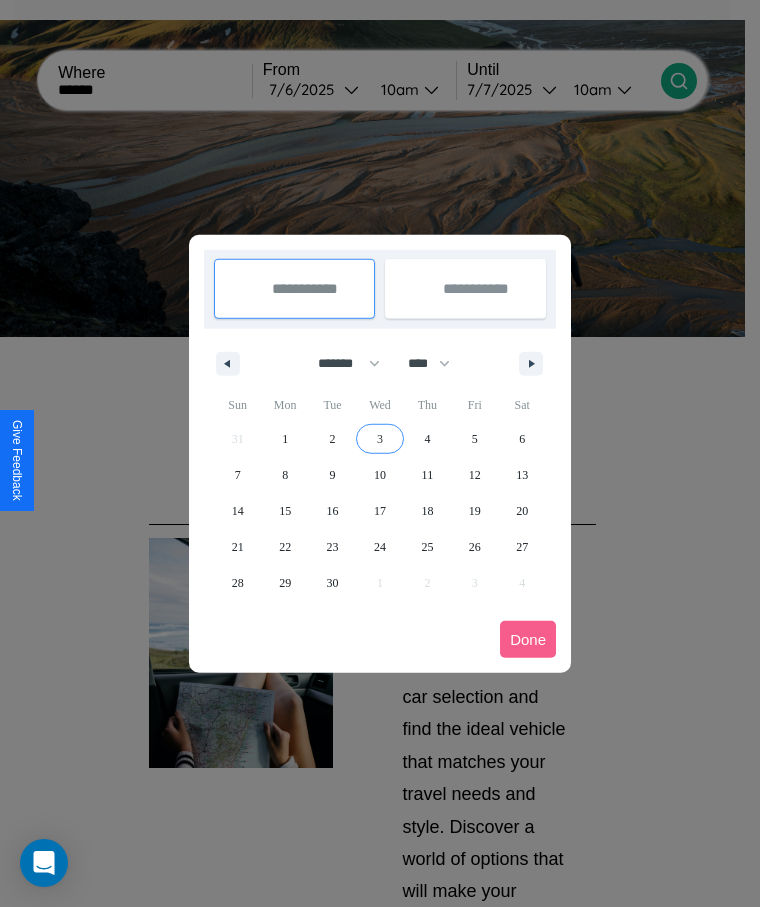 click on "3" at bounding box center (380, 439) 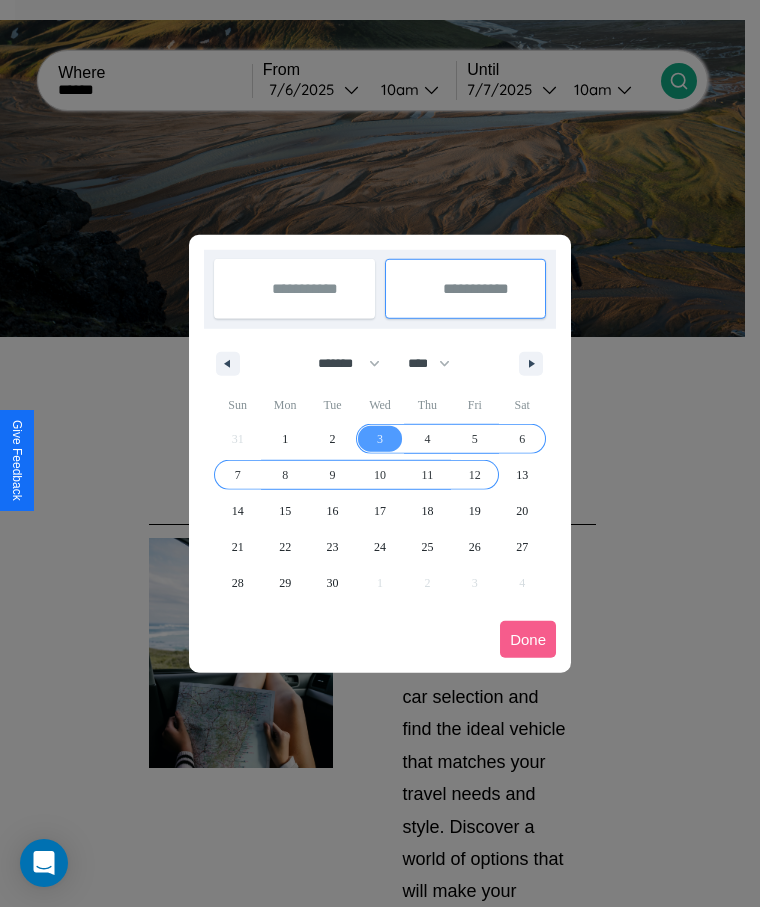 click on "12" at bounding box center [475, 475] 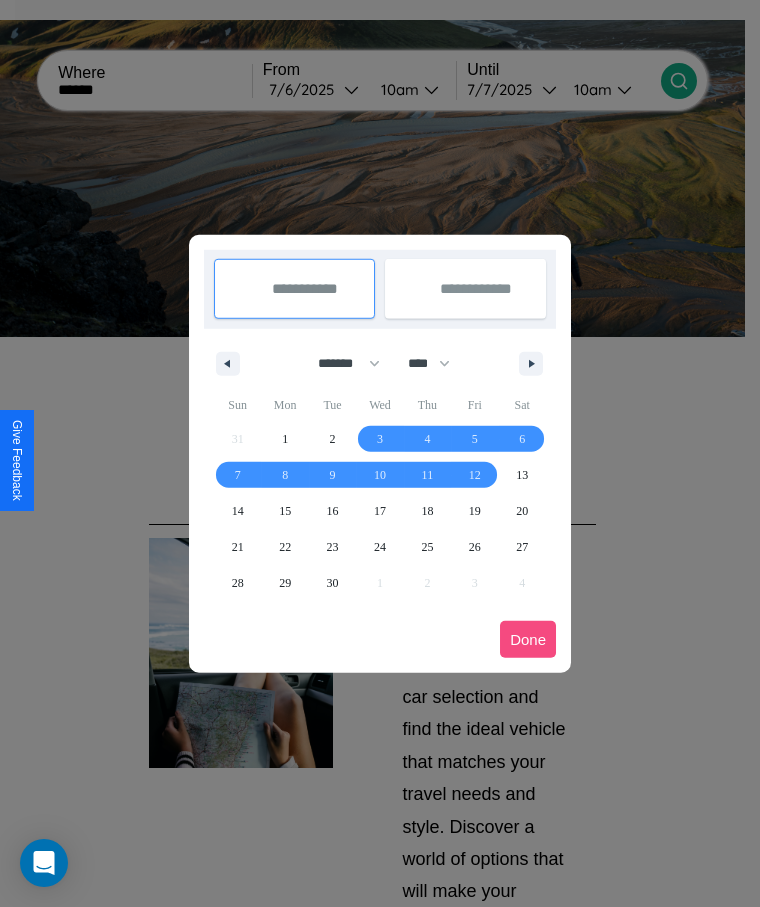 click on "Done" at bounding box center (528, 639) 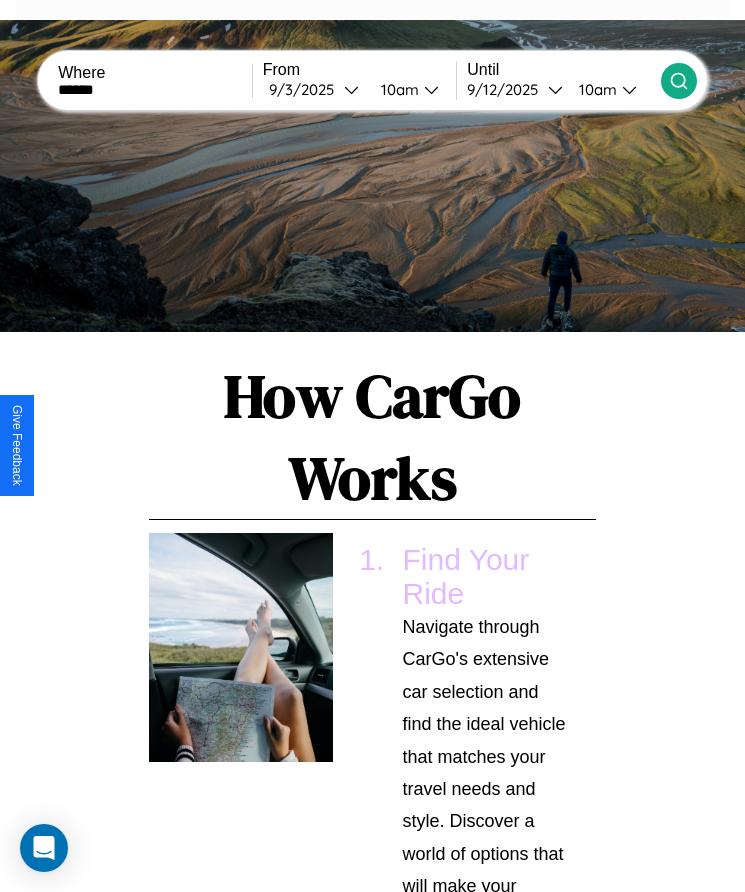 click on "10am" at bounding box center (397, 89) 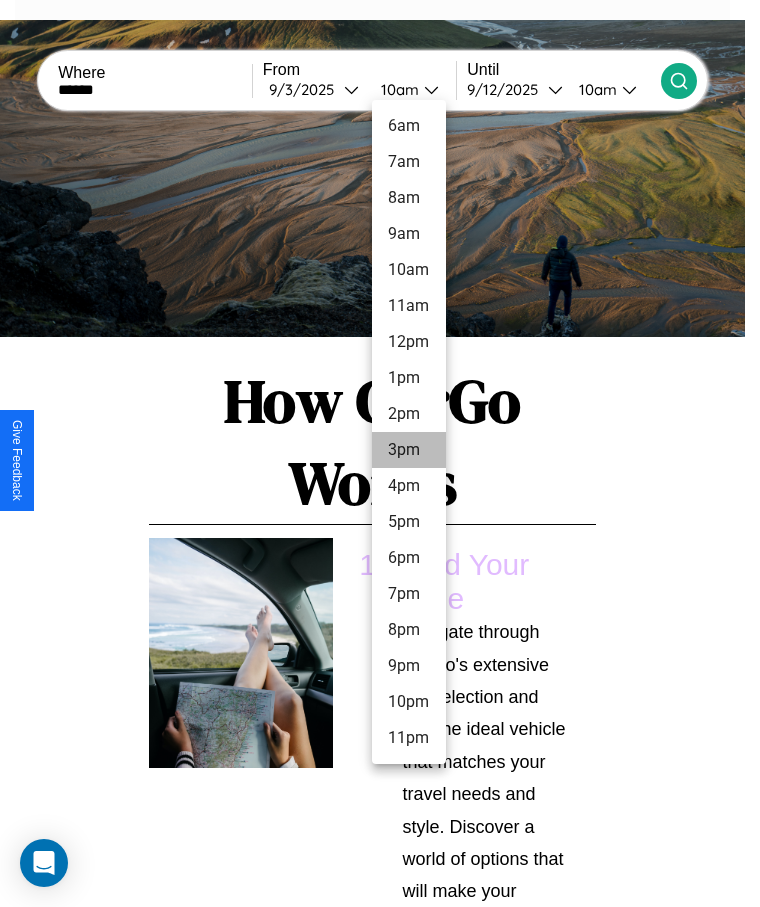 click on "3pm" at bounding box center [409, 450] 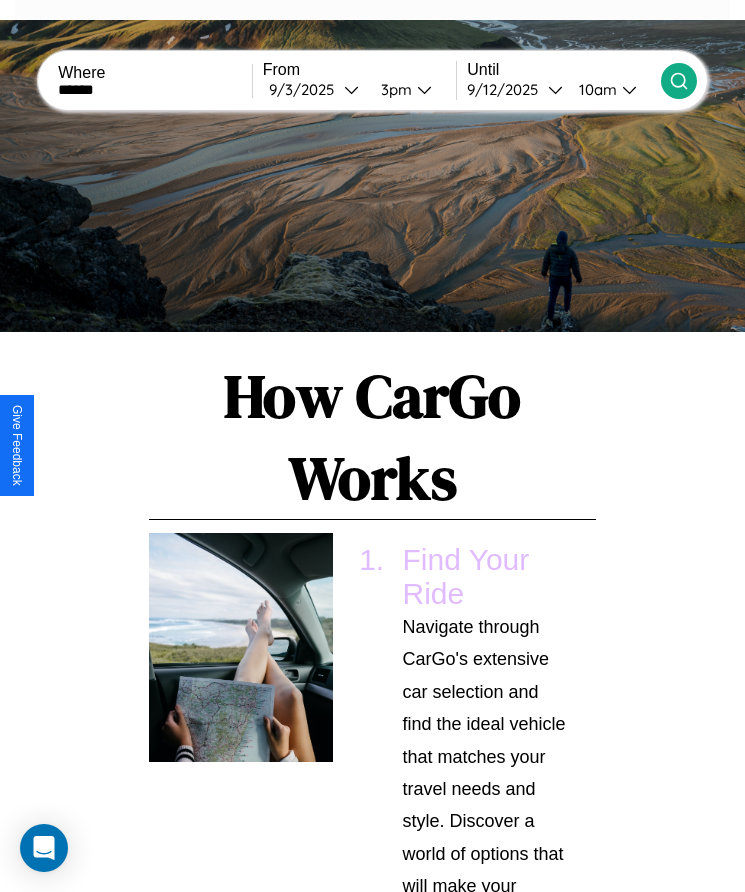 click 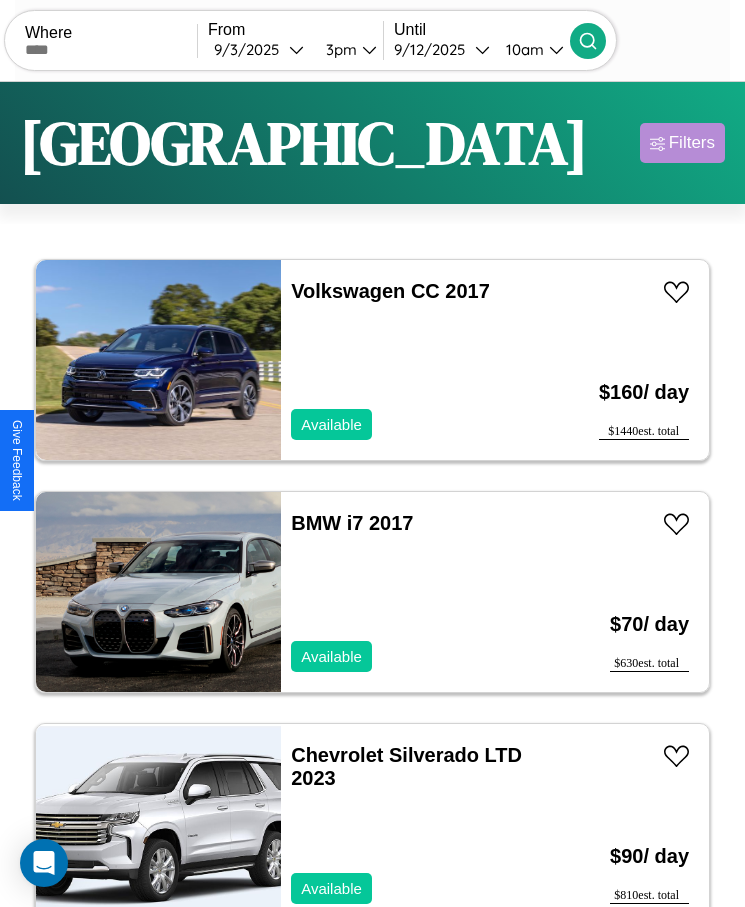 click on "Filters" at bounding box center (692, 143) 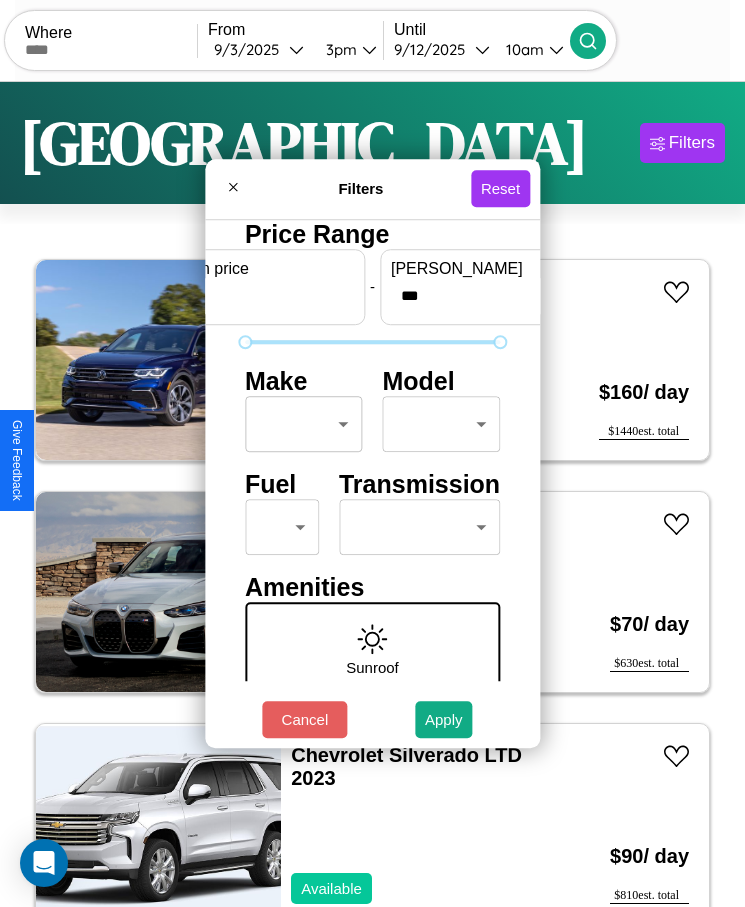 click on "CarGo Where From [DATE] 3pm Until [DATE] 10am Become a Host Login Sign Up [GEOGRAPHIC_DATA] Filters 151  cars in this area These cars can be picked up in this city. Volkswagen   CC   2017 Available $ 160  / day $ 1440  est. total BMW   i7   2017 Available $ 70  / day $ 630  est. total Chevrolet   Silverado LTD   2023 Available $ 90  / day $ 810  est. total Alfa Romeo   Giulia (952)   2016 Available $ 200  / day $ 1800  est. total Mazda   CX-70   2019 Available $ 40  / day $ 360  est. total Dodge   Dakota   2022 Available $ 180  / day $ 1620  est. total Volvo   780 Series   2018 Available $ 150  / day $ 1350  est. total BMW   M340i   2019 Unavailable $ 150  / day $ 1350  est. total Audi   A7 e   2014 Available $ 120  / day $ 1080  est. total Volkswagen   Atlas Cross Sport   2014 Available $ 120  / day $ 1080  est. total Land Rover   Range Rover Velar   2014 Available $ 40  / day $ 360  est. total Land Rover   Discovery Sport   2014 Available $ 130  / day $ 1170  est. total Mazda   B-Series   2014 Available $" at bounding box center (372, 478) 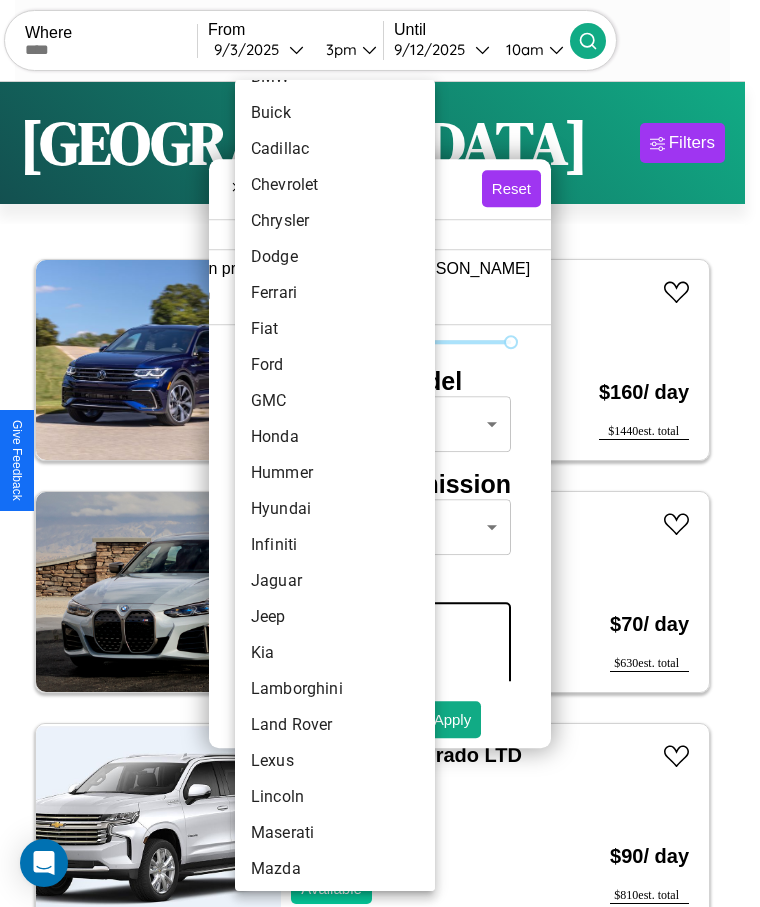 scroll, scrollTop: 269, scrollLeft: 0, axis: vertical 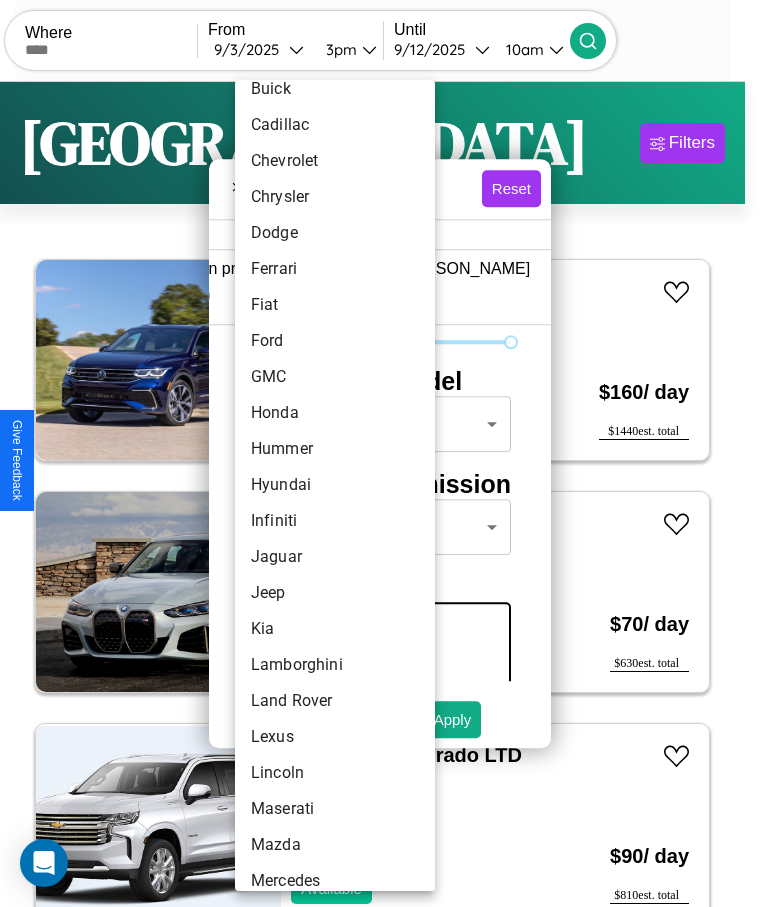 click on "Hyundai" at bounding box center [335, 485] 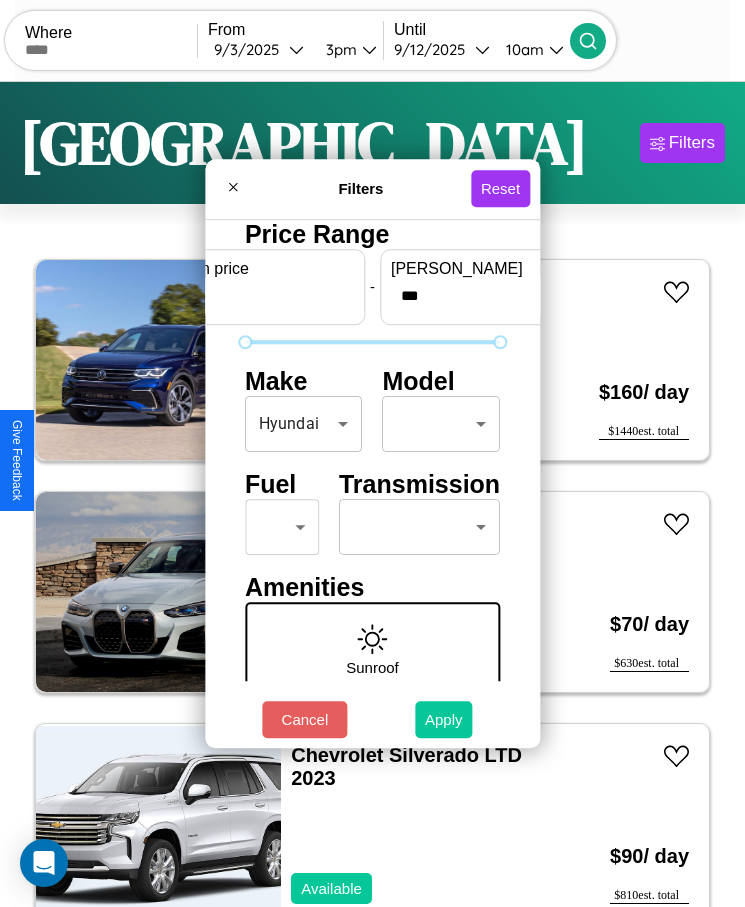click on "Apply" at bounding box center (444, 719) 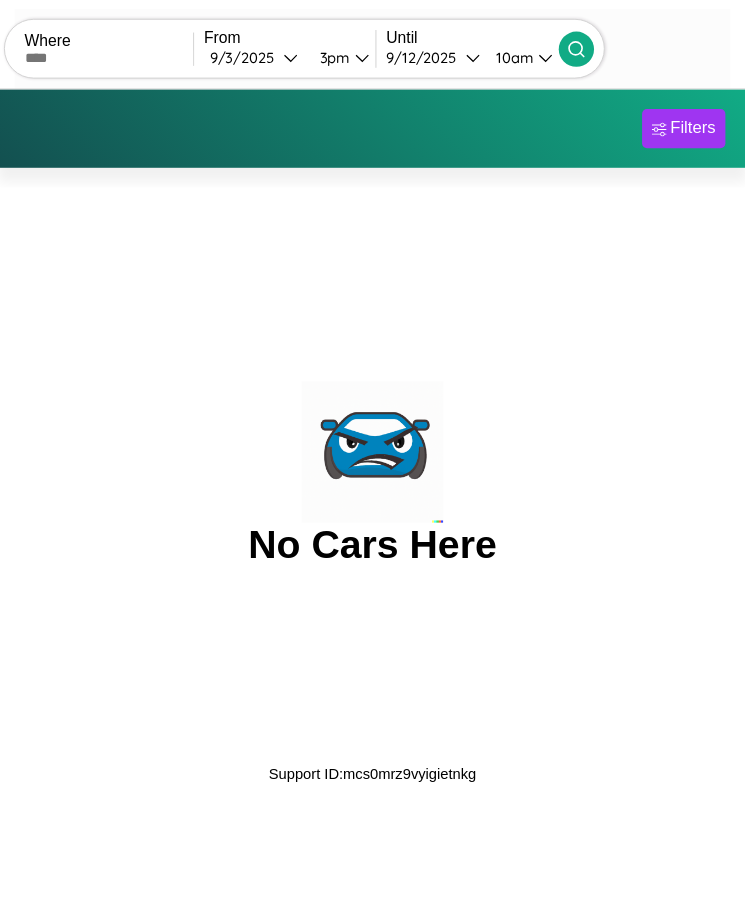 scroll, scrollTop: 0, scrollLeft: 0, axis: both 